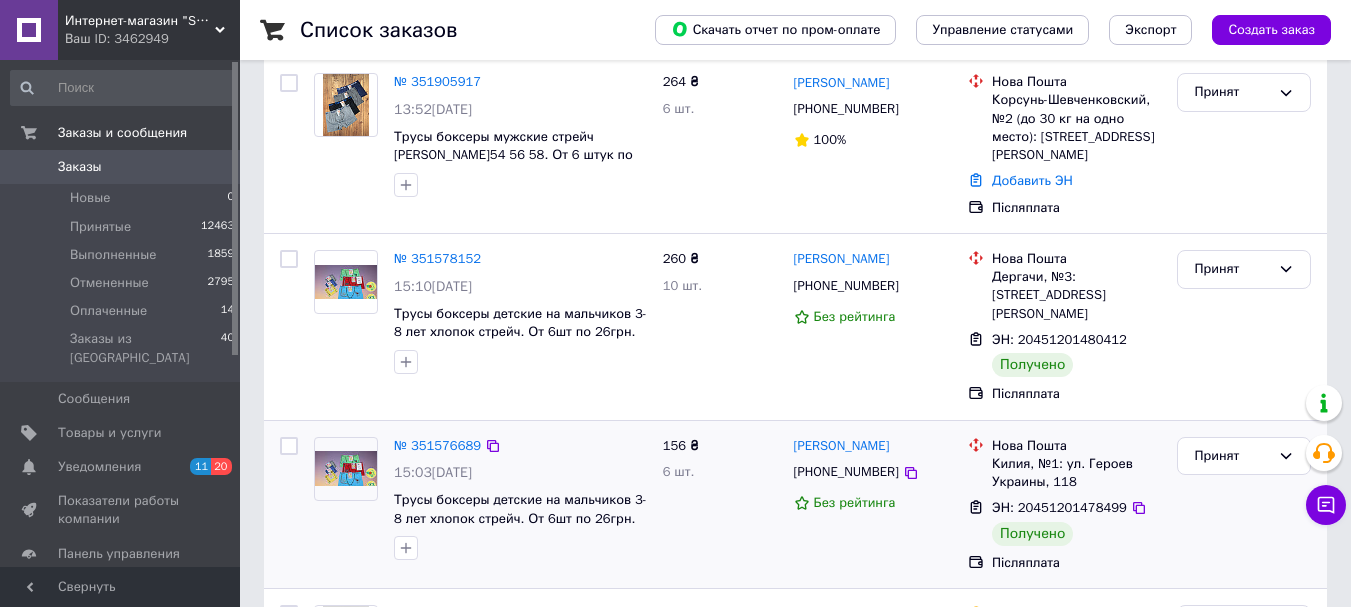 scroll, scrollTop: 400, scrollLeft: 0, axis: vertical 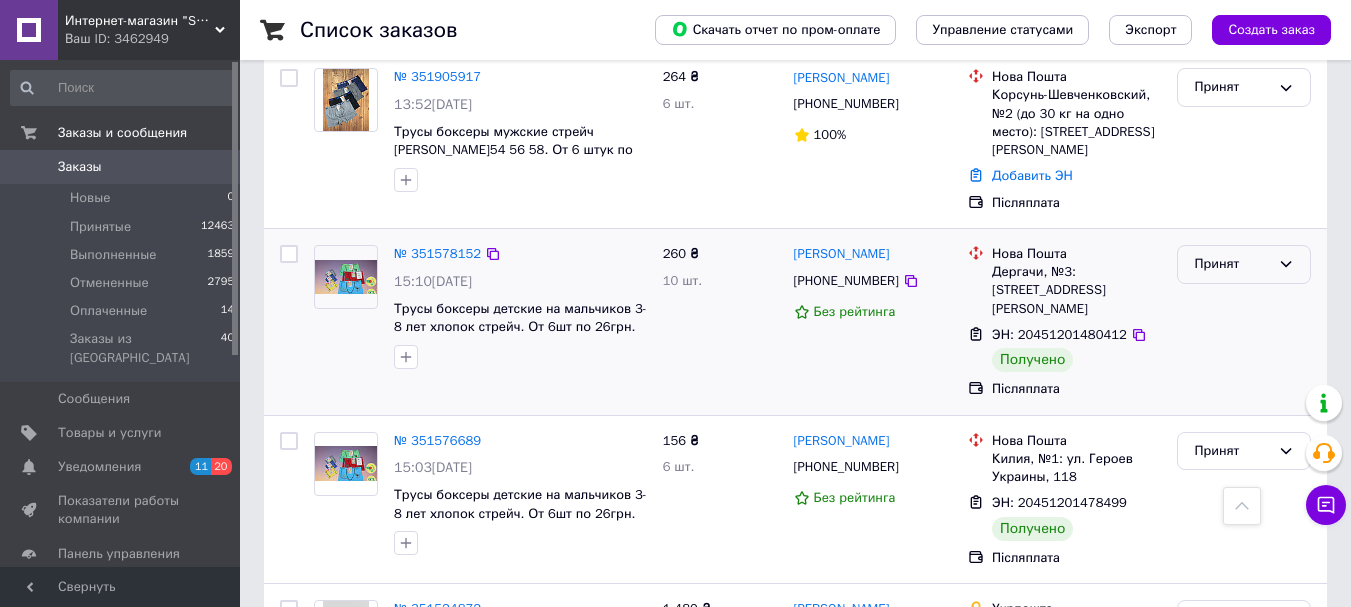 click on "Принят" at bounding box center [1244, 264] 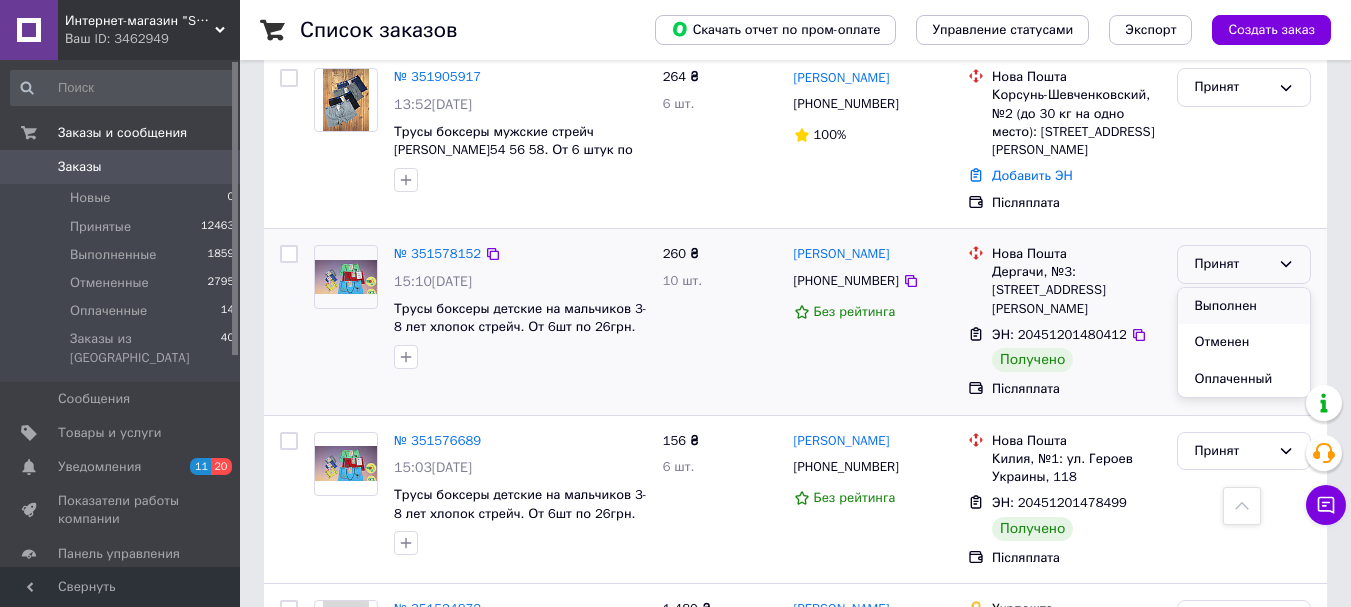 click on "Выполнен" at bounding box center [1244, 306] 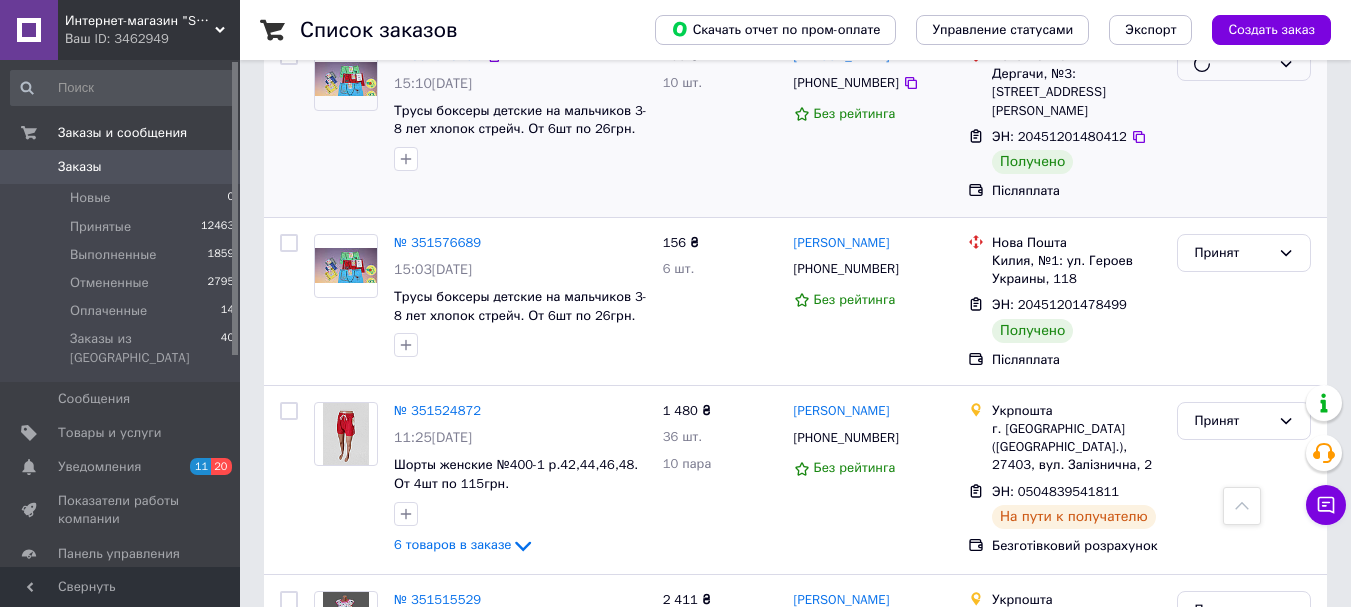 scroll, scrollTop: 600, scrollLeft: 0, axis: vertical 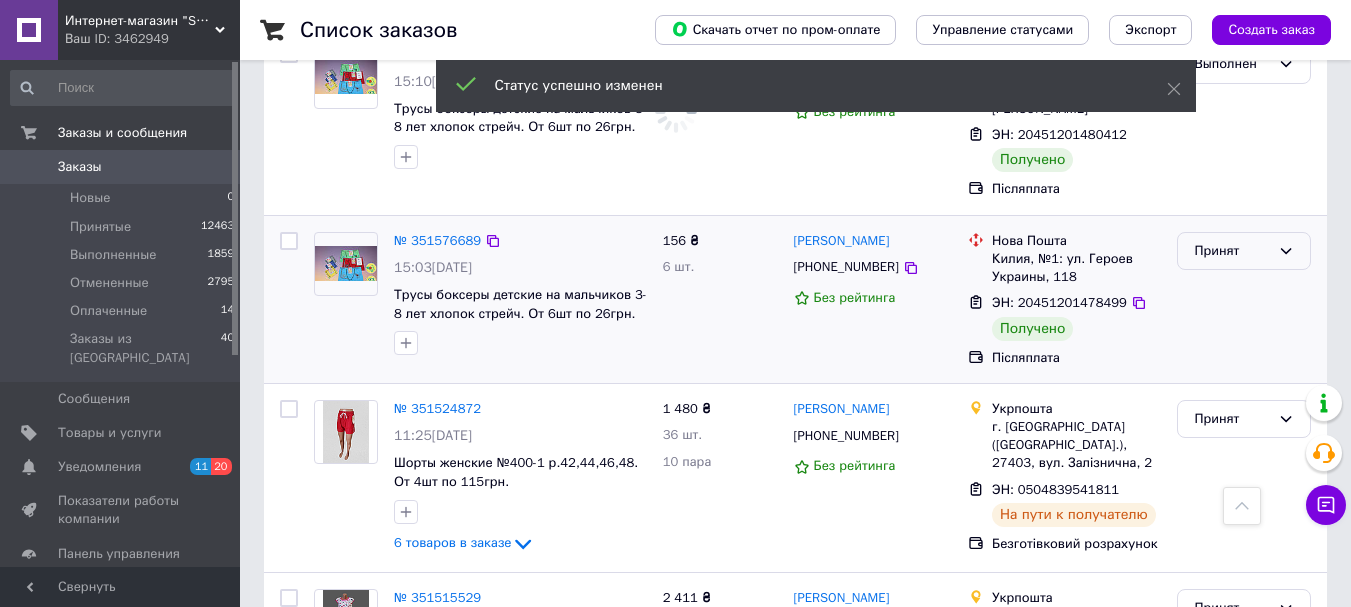 click on "Принят" at bounding box center (1232, 251) 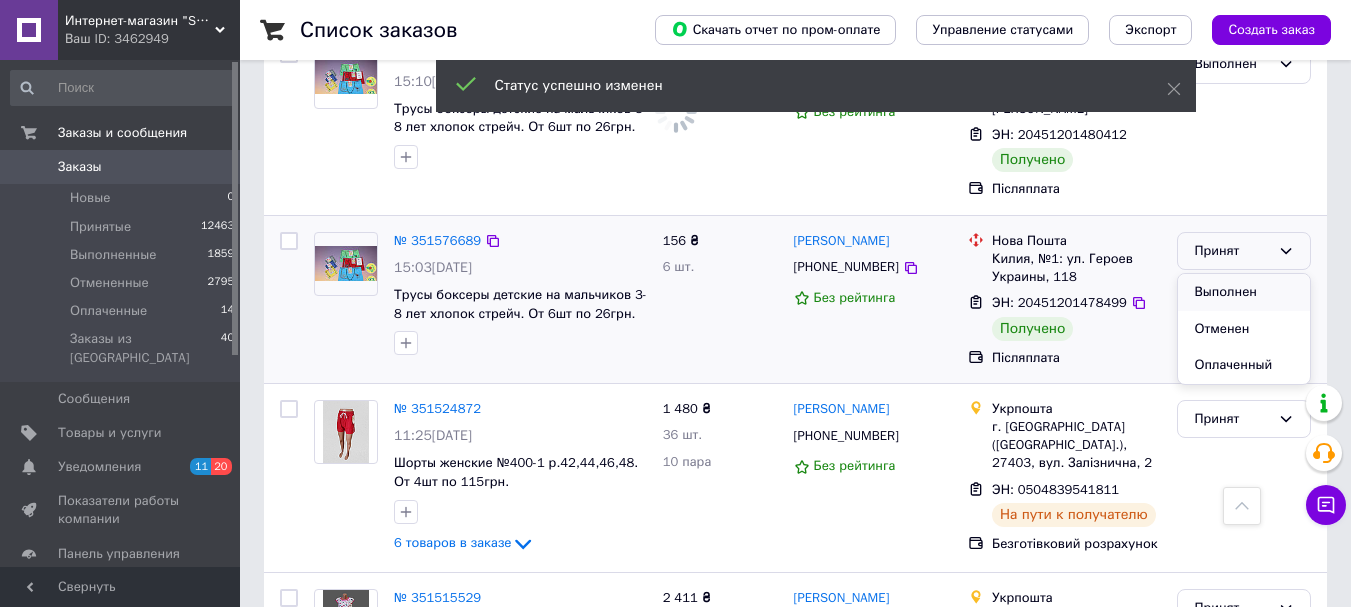 click on "Выполнен" at bounding box center (1244, 292) 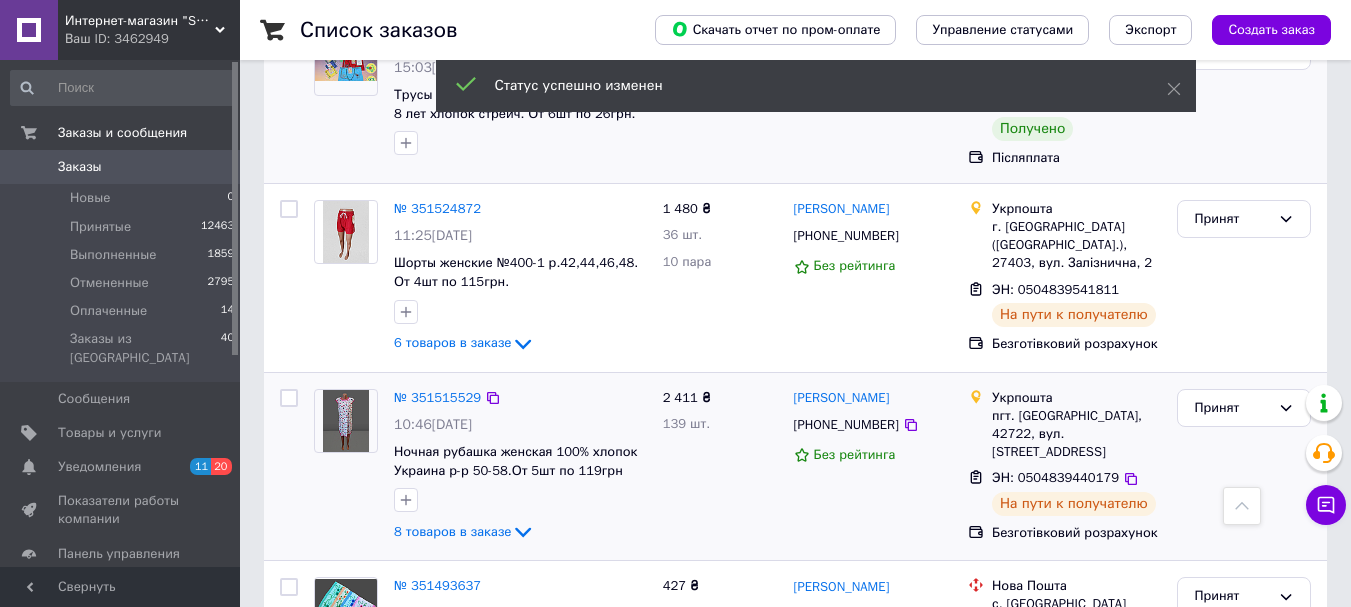 scroll, scrollTop: 1200, scrollLeft: 0, axis: vertical 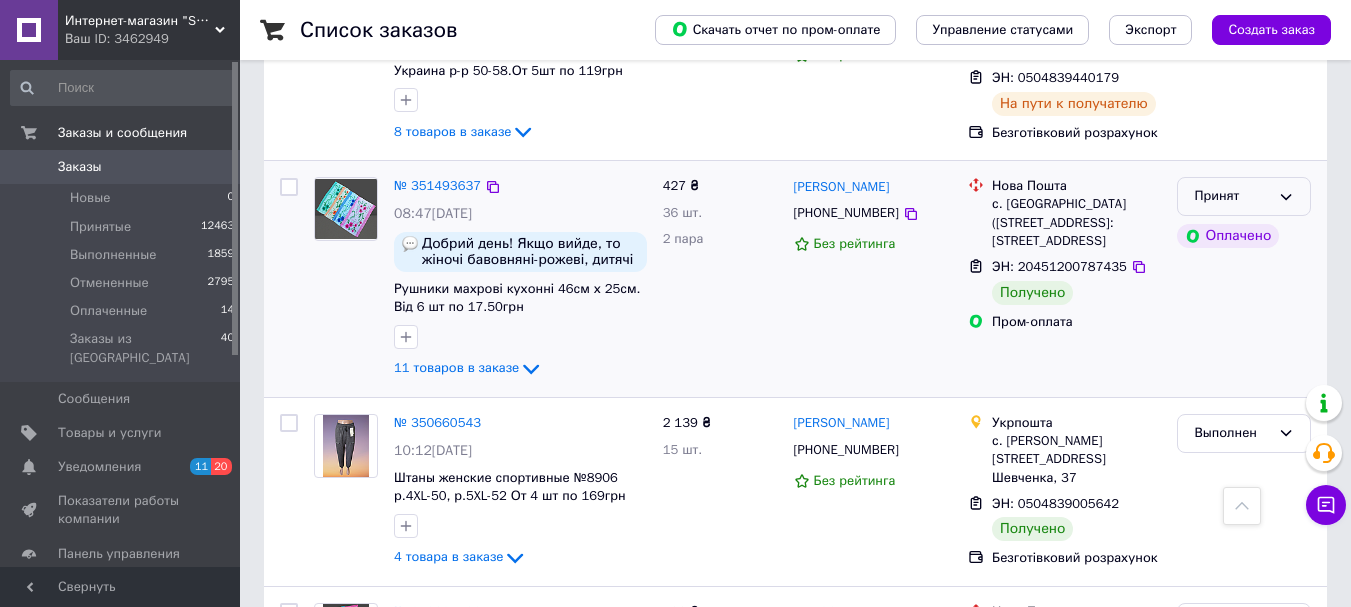 click on "Принят" at bounding box center [1244, 196] 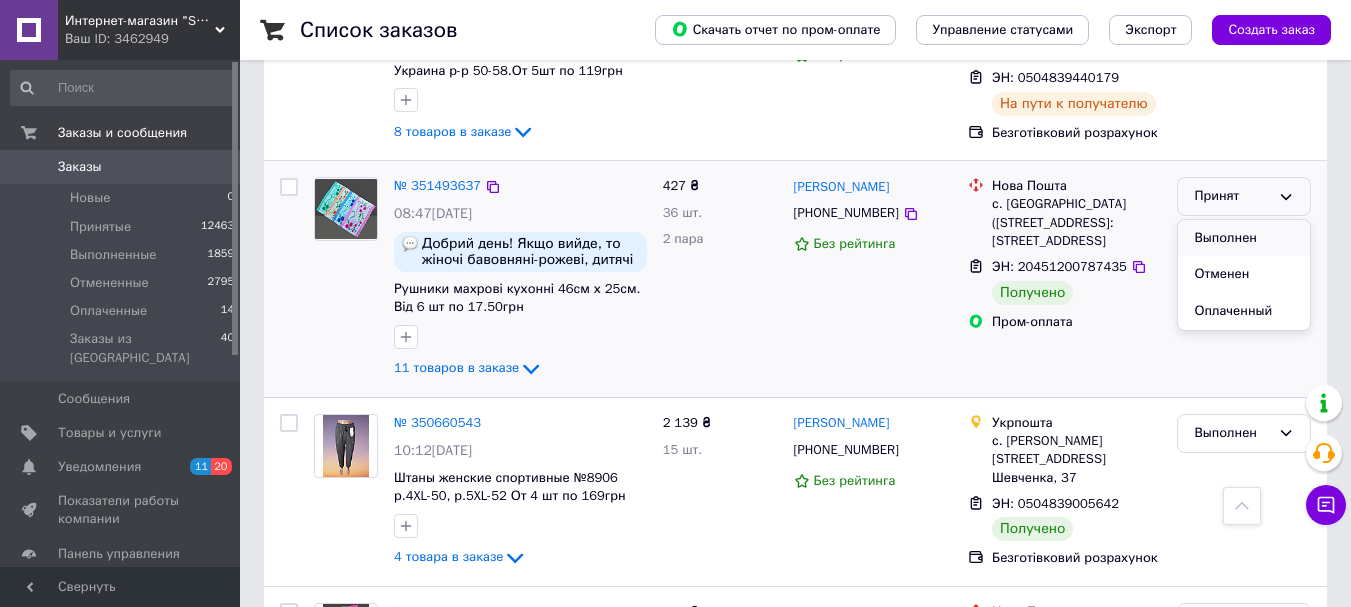 click on "Выполнен" at bounding box center [1244, 238] 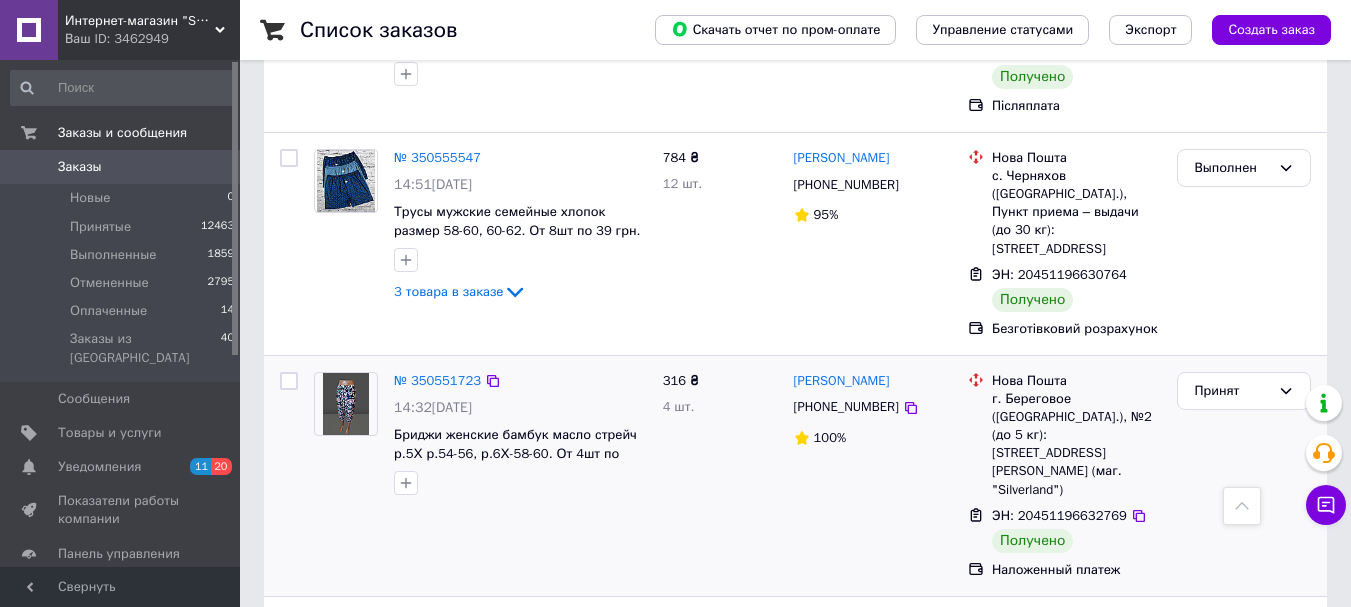 scroll, scrollTop: 2400, scrollLeft: 0, axis: vertical 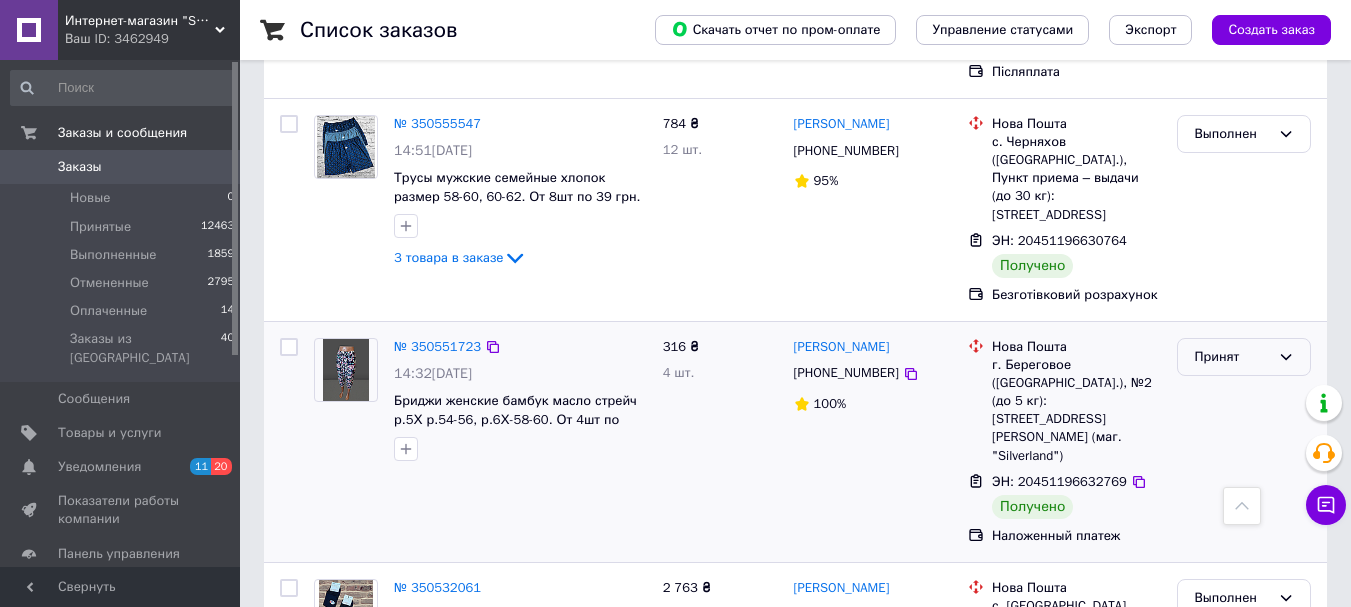 click on "Принят" at bounding box center (1232, 357) 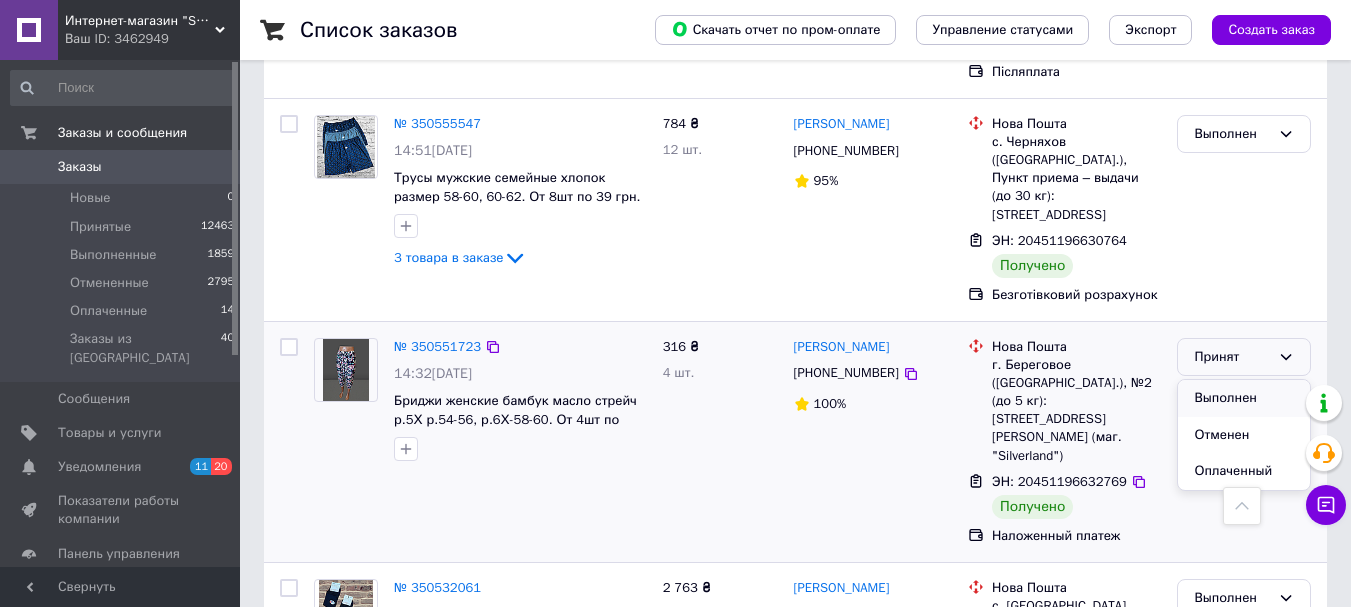 click on "Выполнен" at bounding box center [1244, 398] 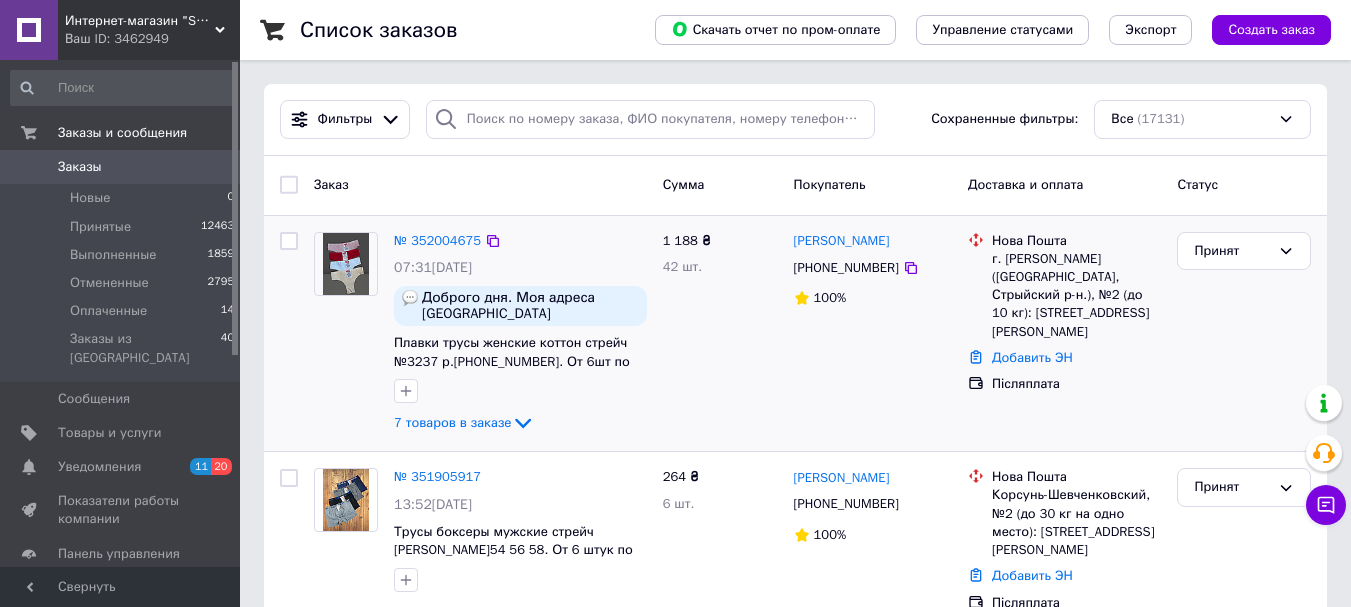 scroll, scrollTop: 200, scrollLeft: 0, axis: vertical 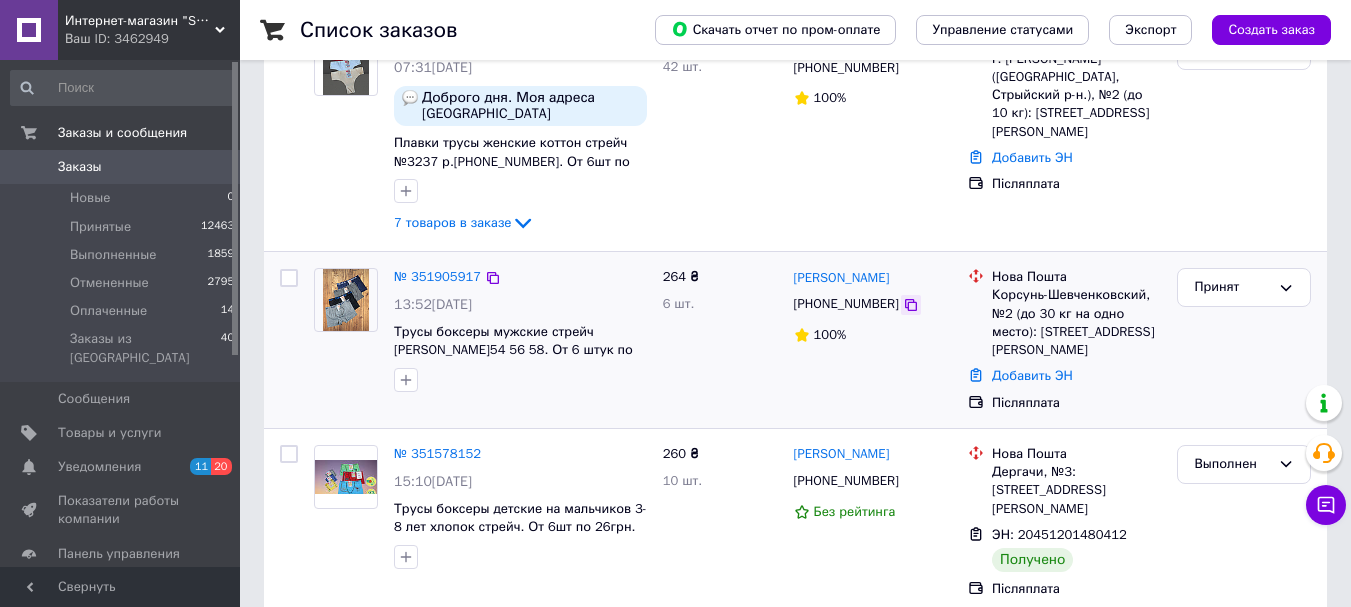 click 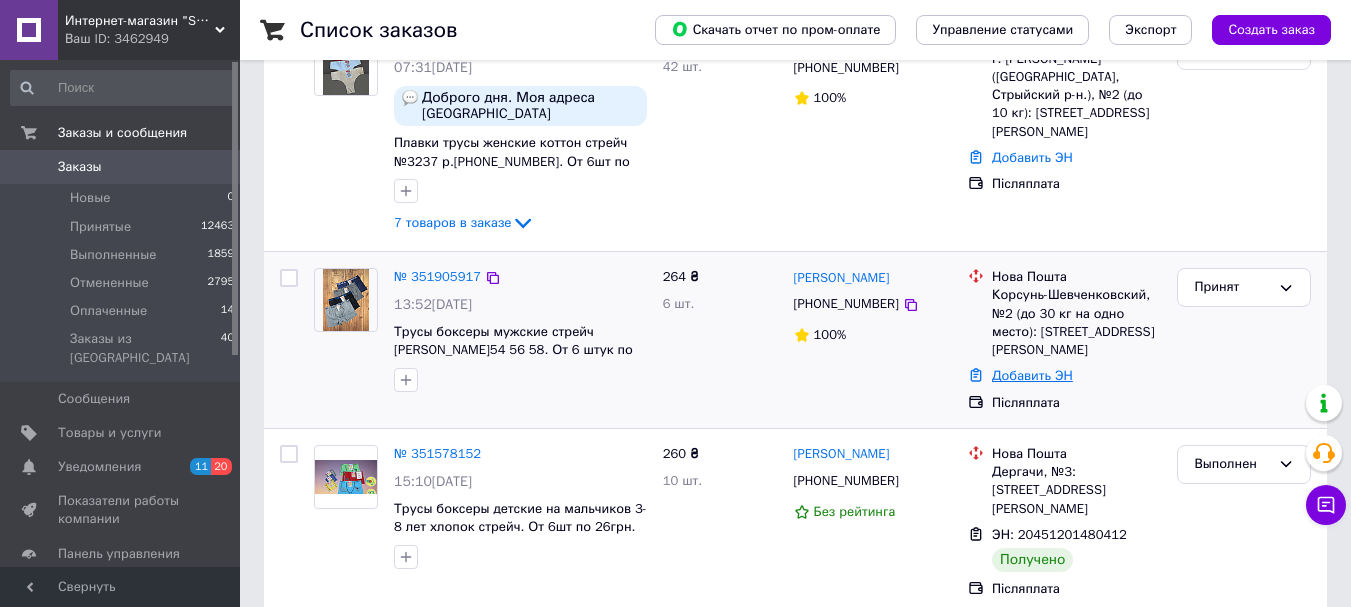 click on "Добавить ЭН" at bounding box center [1032, 375] 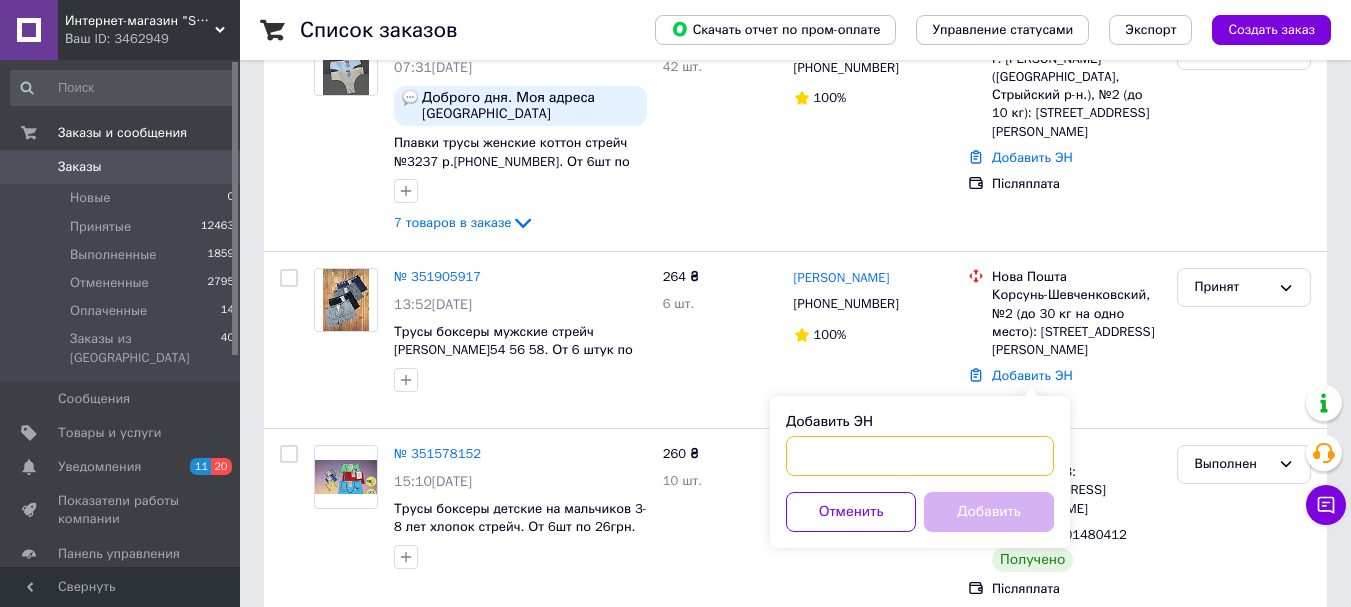 paste on "20451202441163" 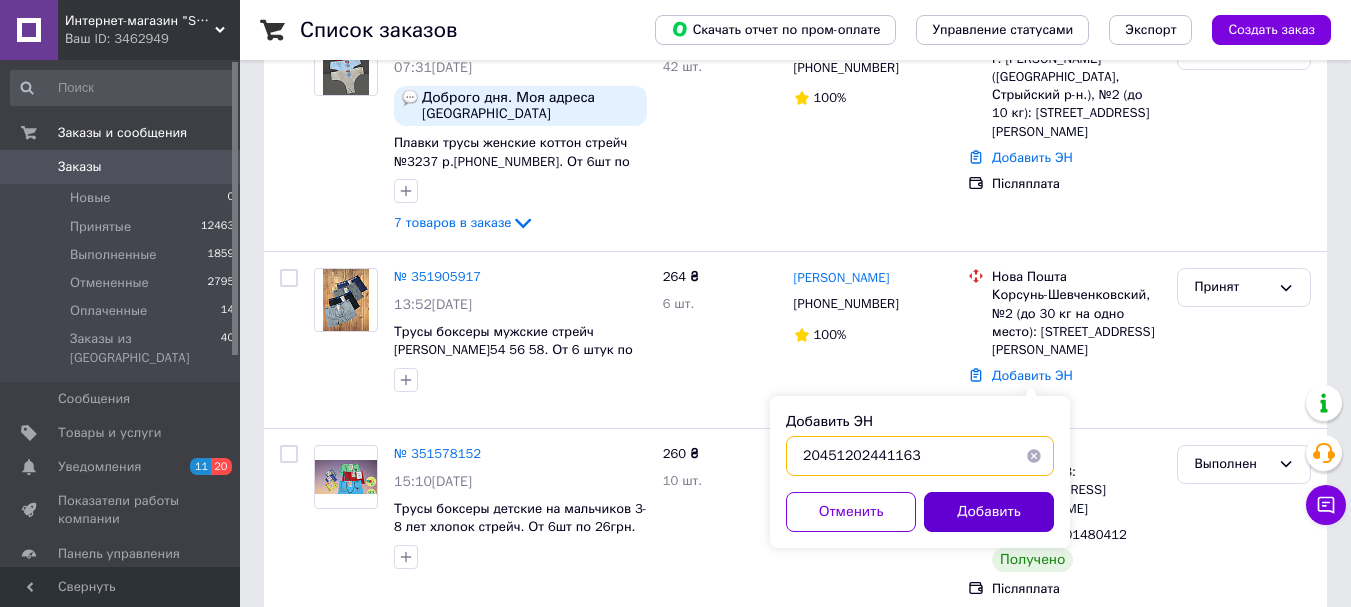 type on "20451202441163" 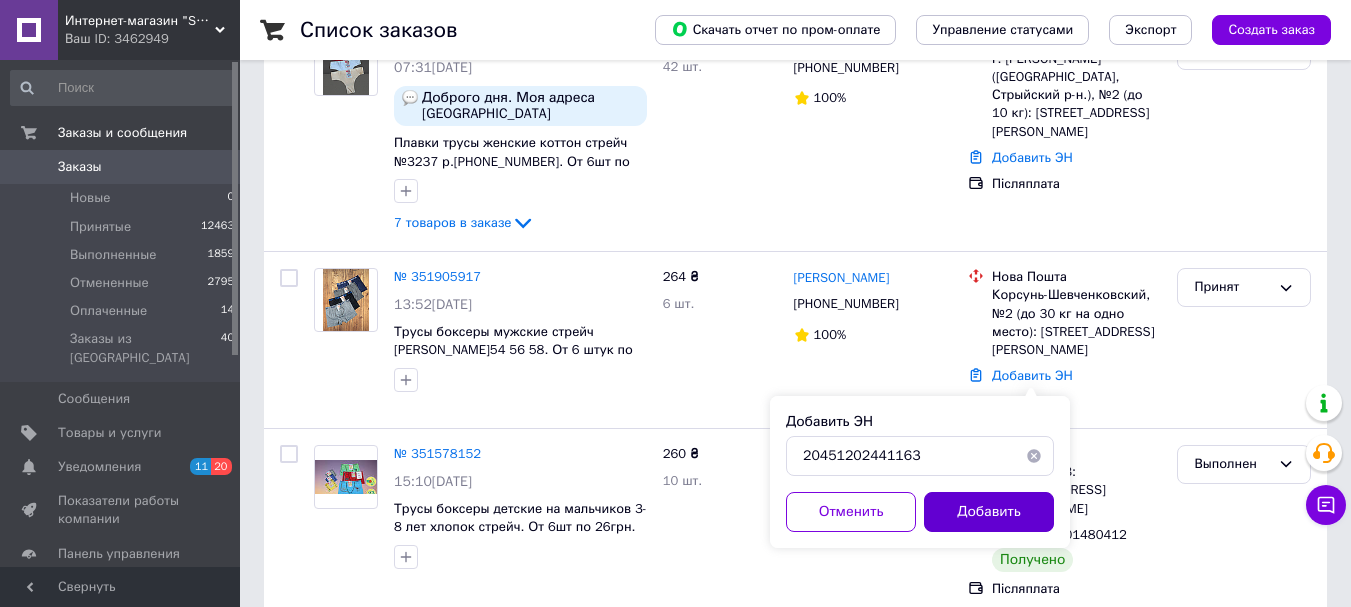 click on "Добавить" at bounding box center [989, 512] 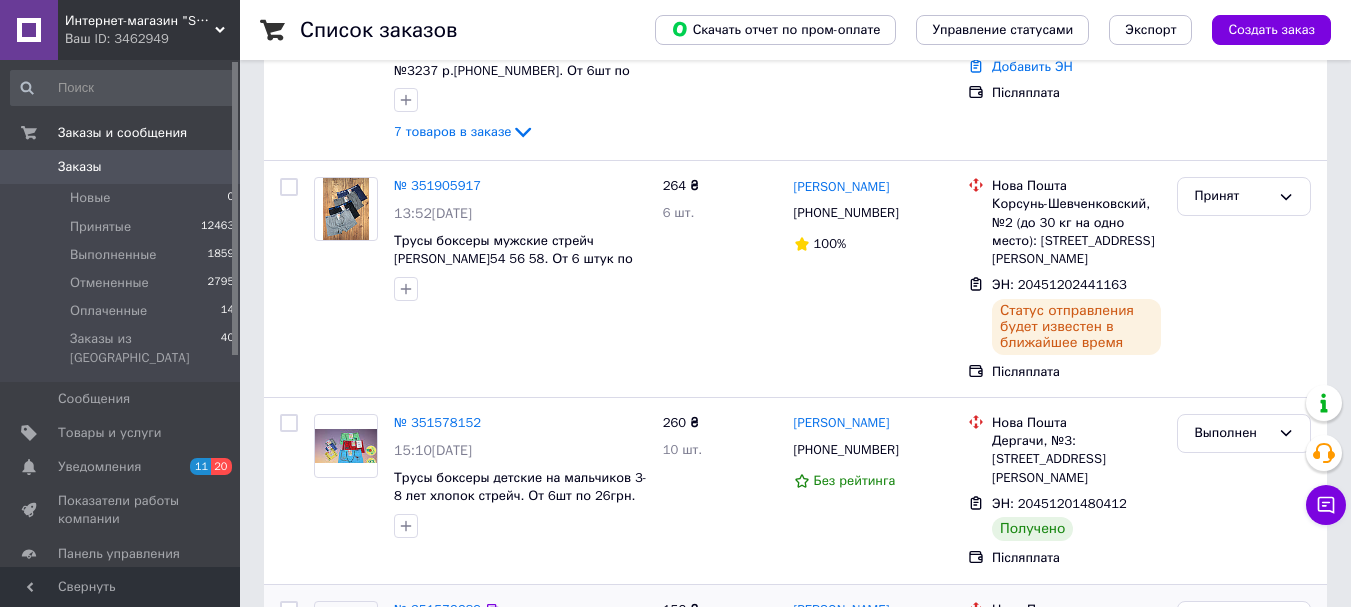 scroll, scrollTop: 0, scrollLeft: 0, axis: both 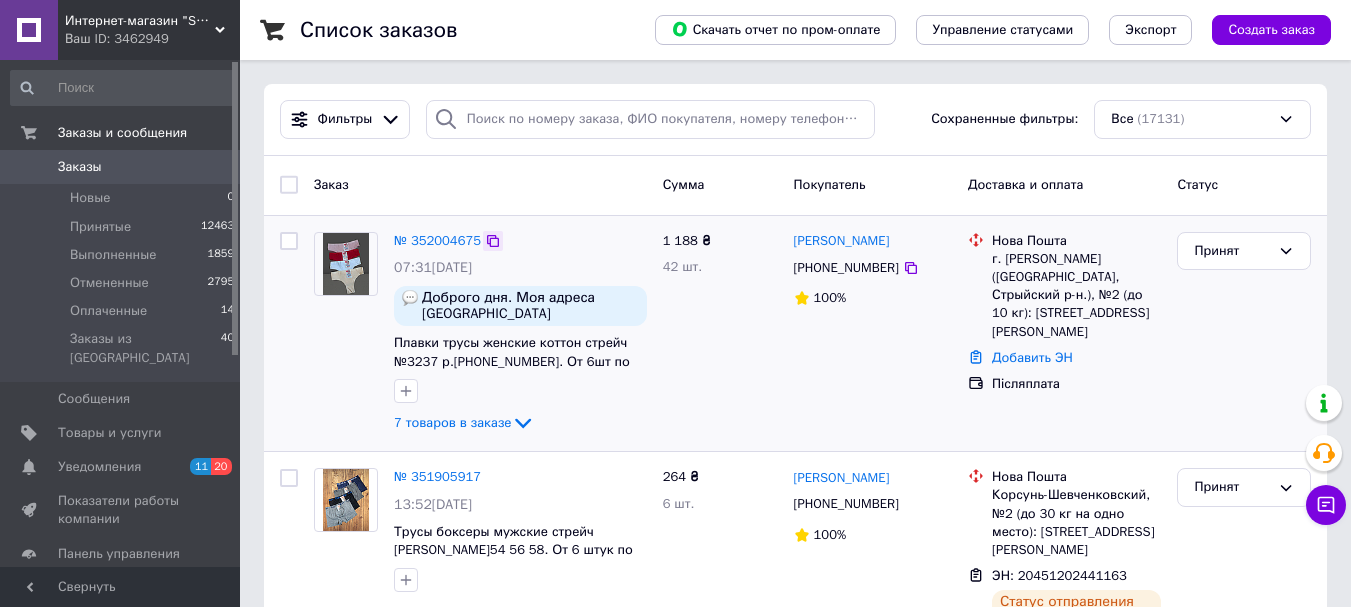 click 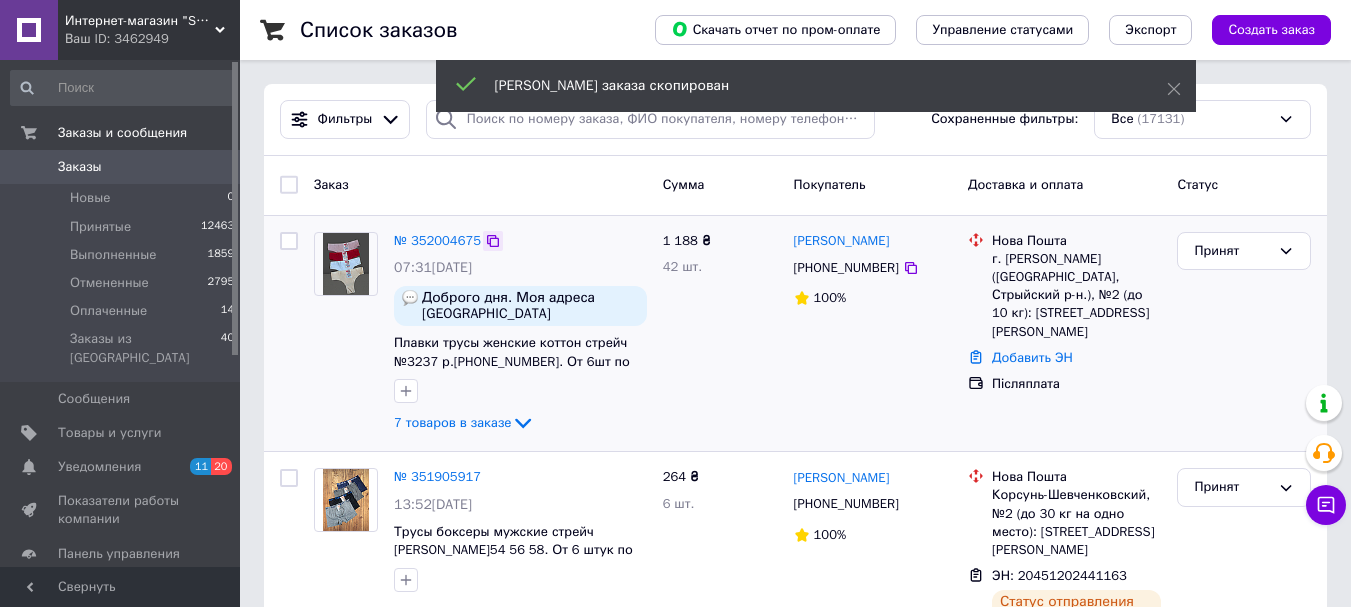 click 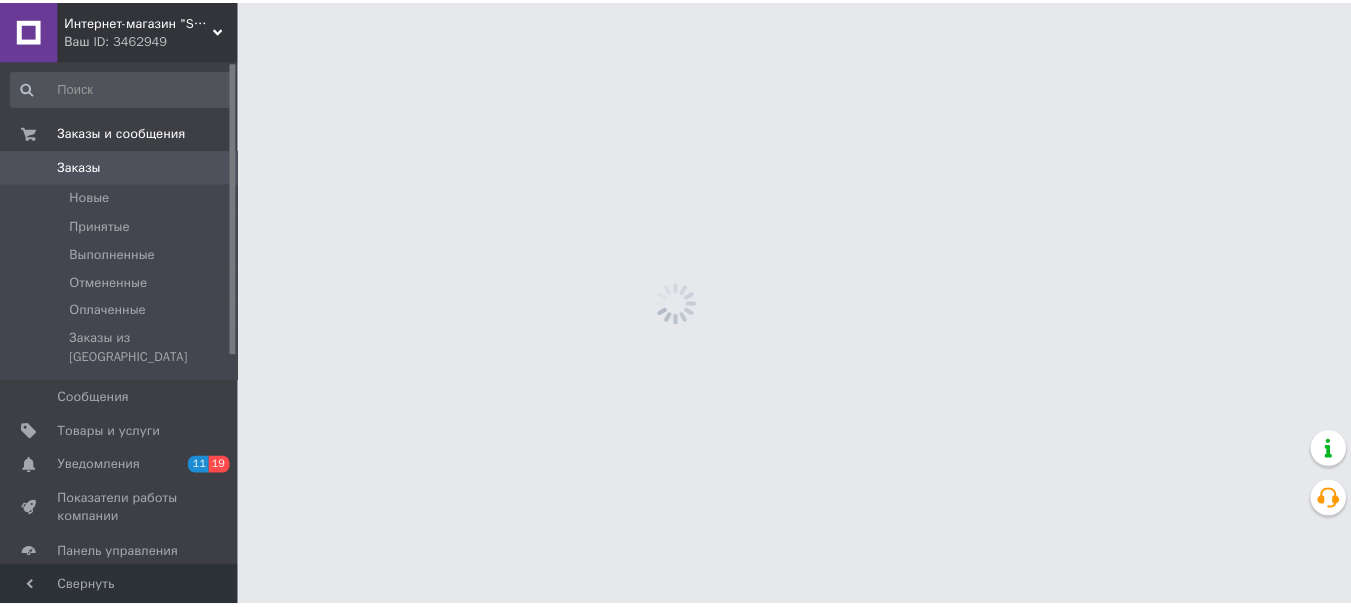 scroll, scrollTop: 0, scrollLeft: 0, axis: both 